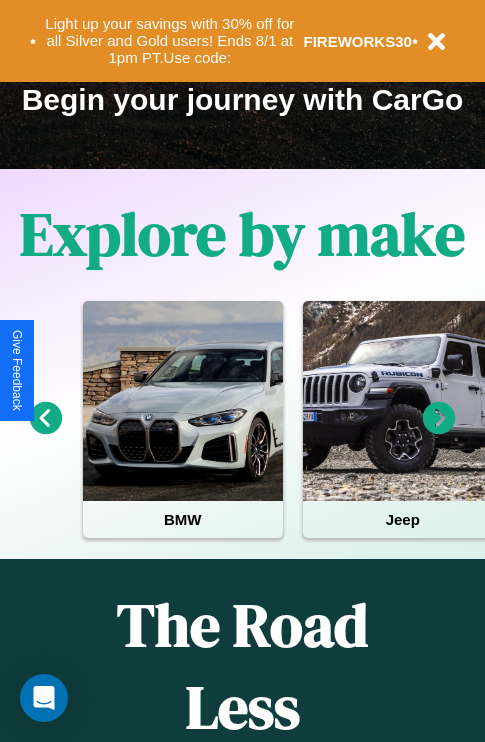 scroll, scrollTop: 308, scrollLeft: 0, axis: vertical 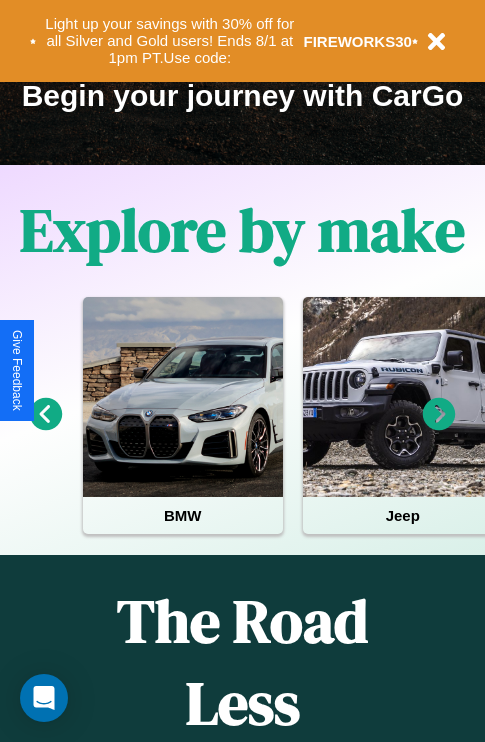 click 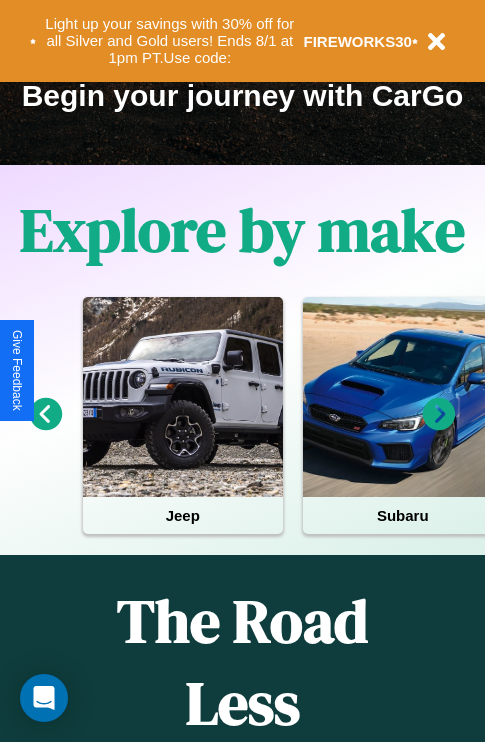 click 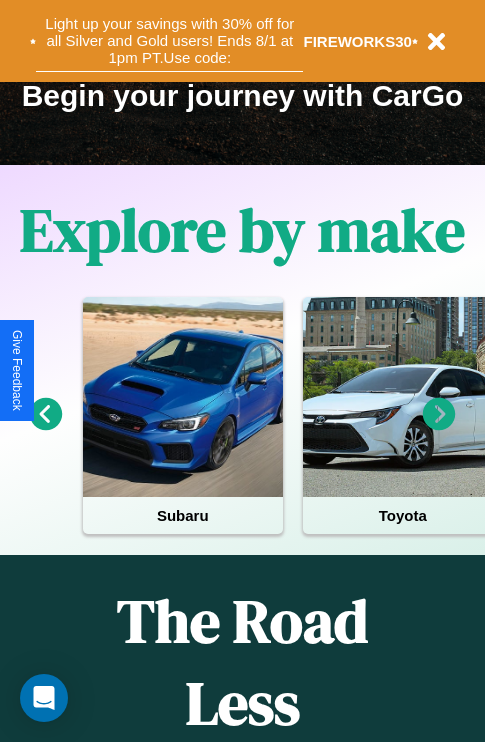 click on "Light up your savings with 30% off for all Silver and Gold users! Ends 8/1 at 1pm PT.  Use code:" at bounding box center (169, 41) 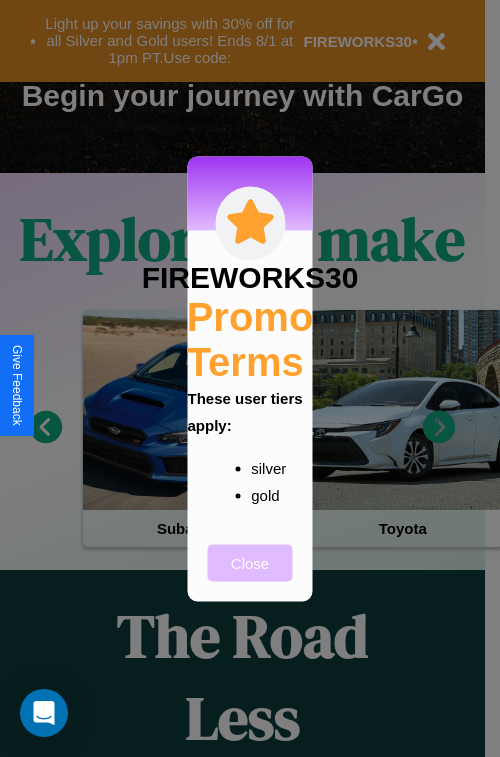 click on "Close" at bounding box center (250, 562) 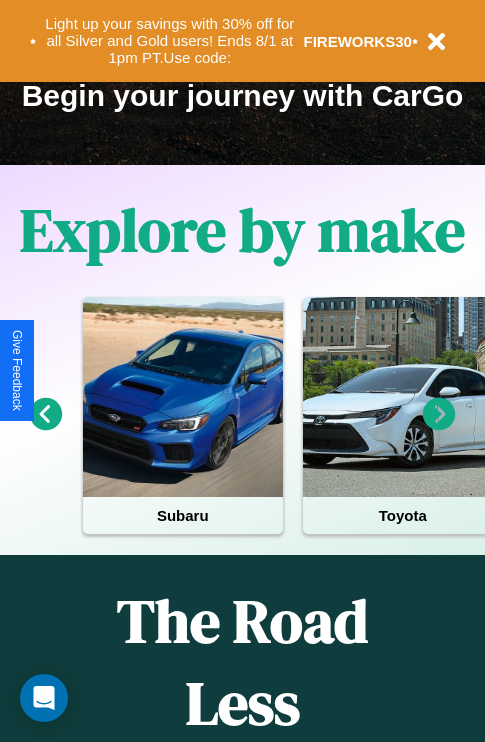 click 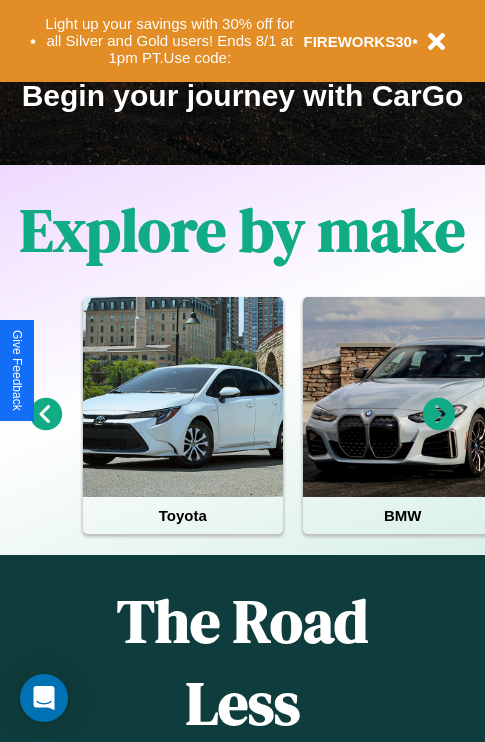 click 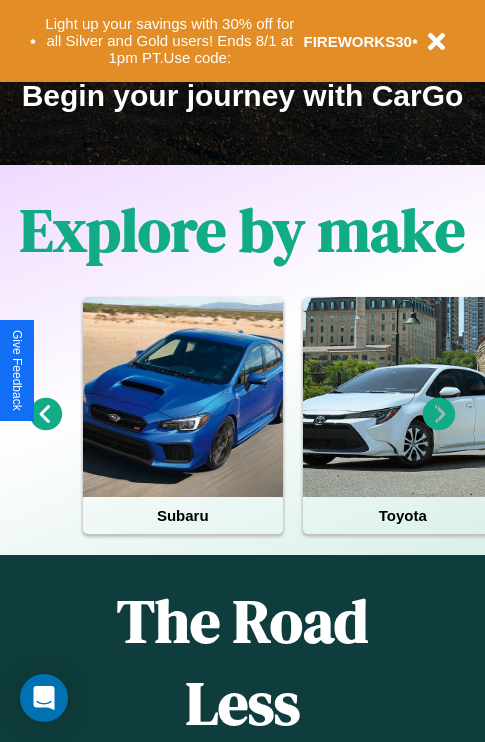 click 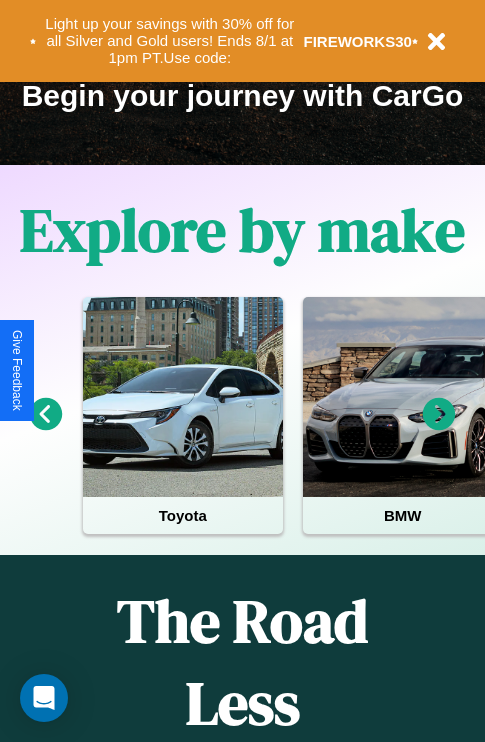 click 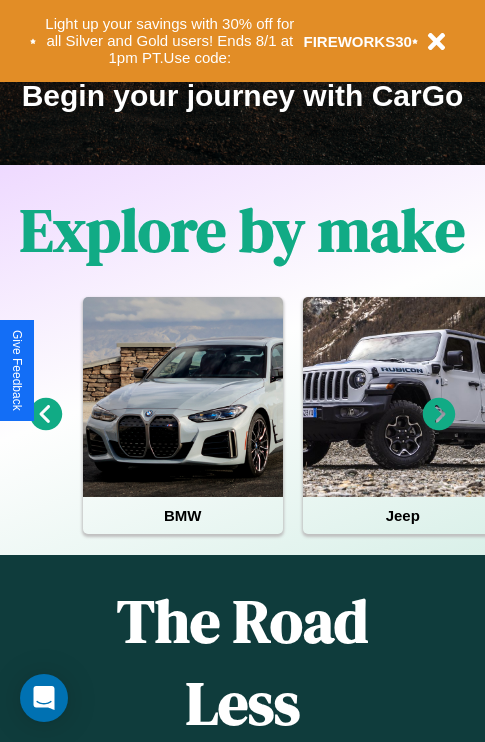 click 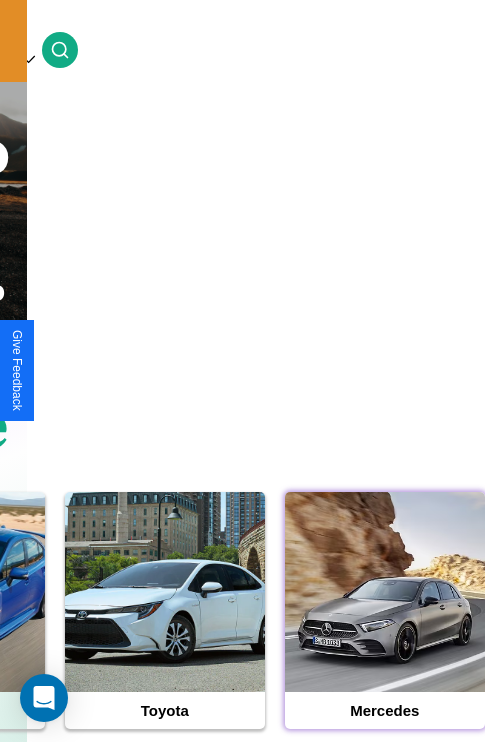 click at bounding box center (385, 592) 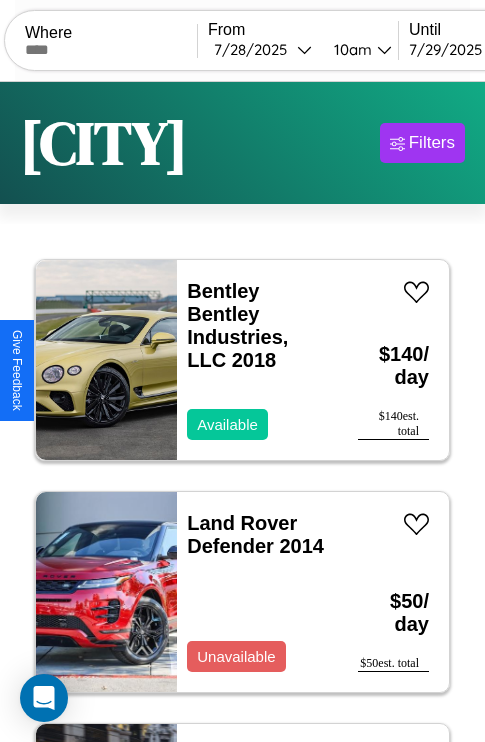 scroll, scrollTop: 89, scrollLeft: 0, axis: vertical 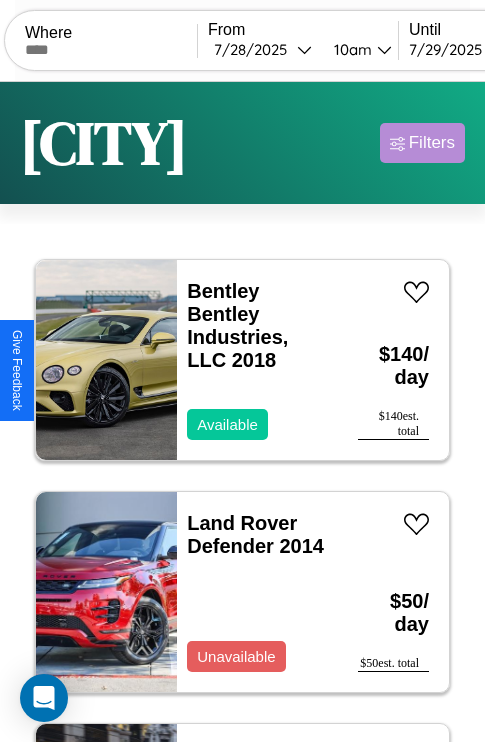 click on "Filters" at bounding box center (432, 143) 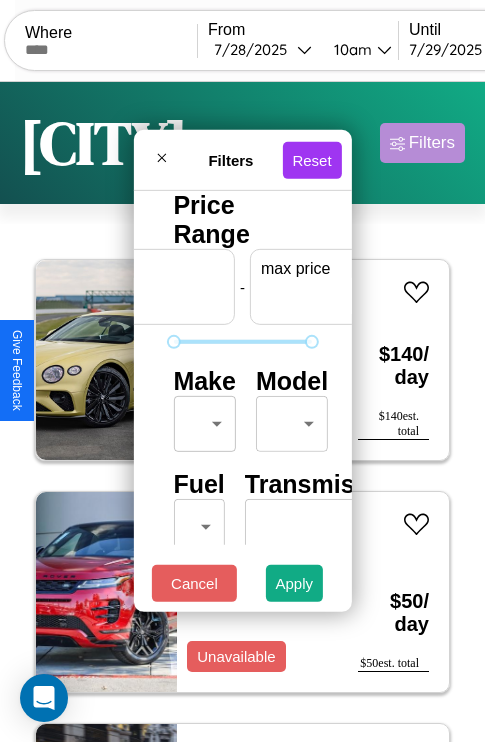 scroll, scrollTop: 0, scrollLeft: 124, axis: horizontal 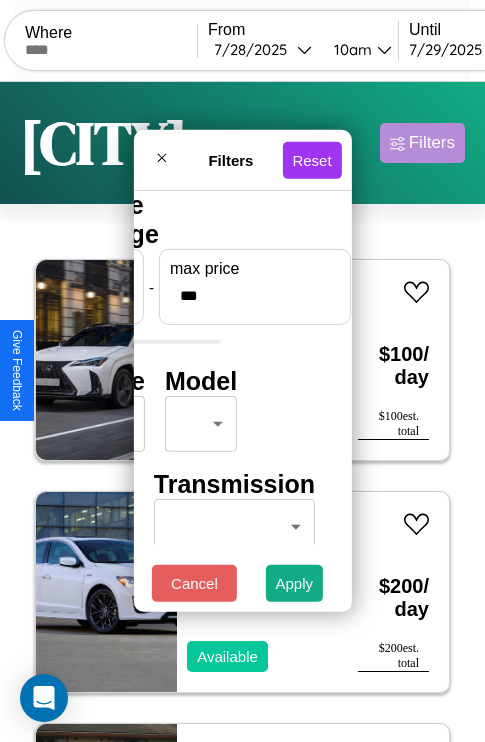 type on "***" 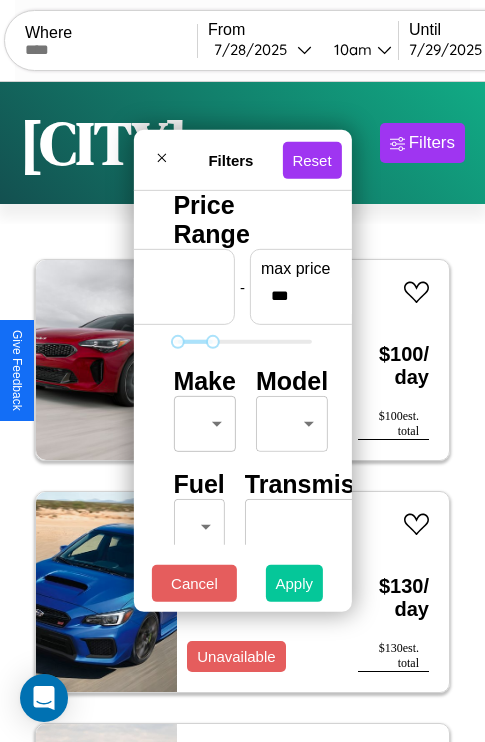 type on "**" 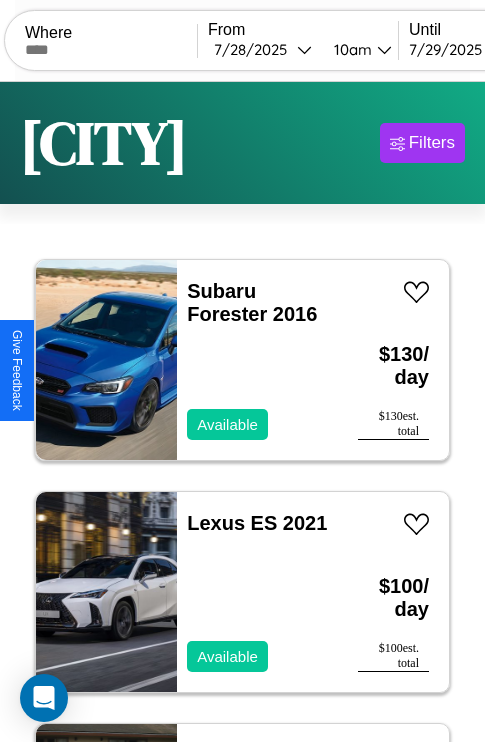 scroll, scrollTop: 79, scrollLeft: 0, axis: vertical 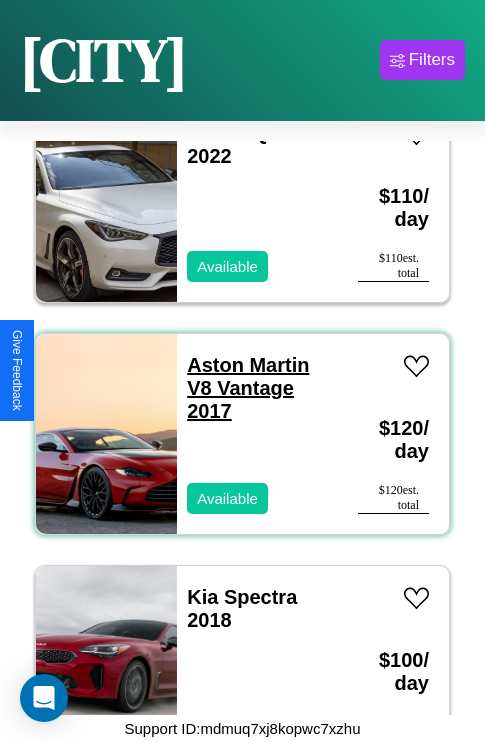 click on "Aston Martin   V8 Vantage   2017" at bounding box center [248, 388] 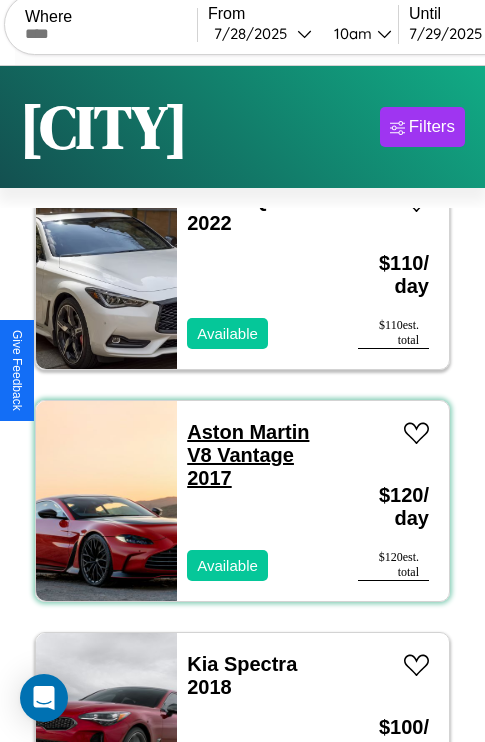 scroll, scrollTop: 902, scrollLeft: 0, axis: vertical 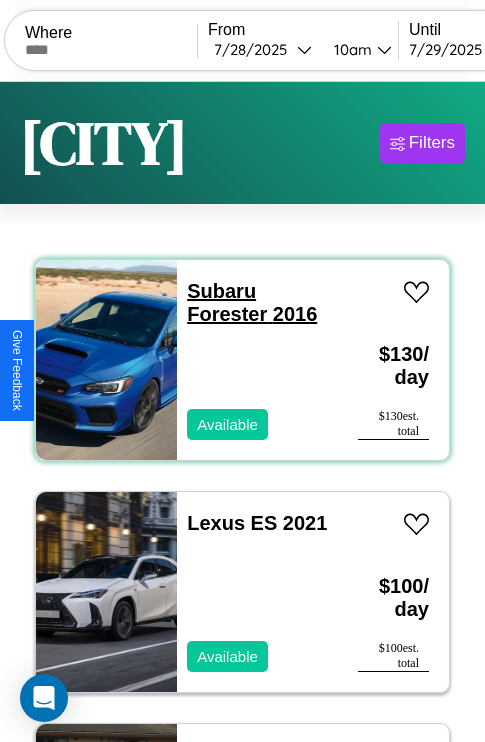 click on "Subaru   Forester   2016" at bounding box center [252, 302] 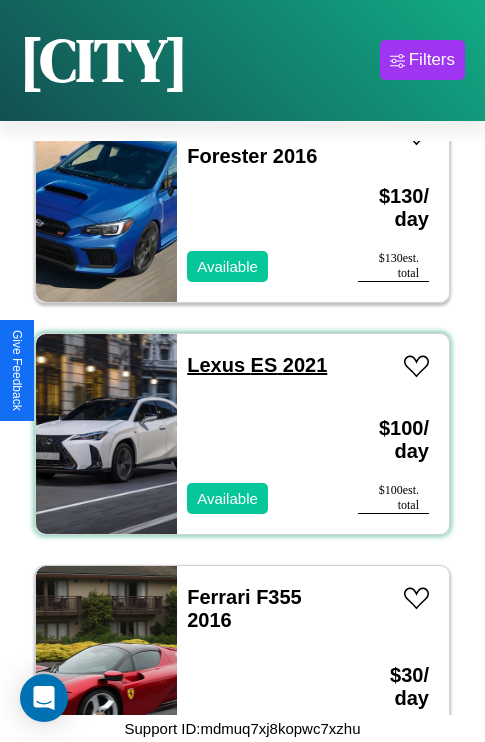 click on "Lexus   ES   2021" at bounding box center [257, 365] 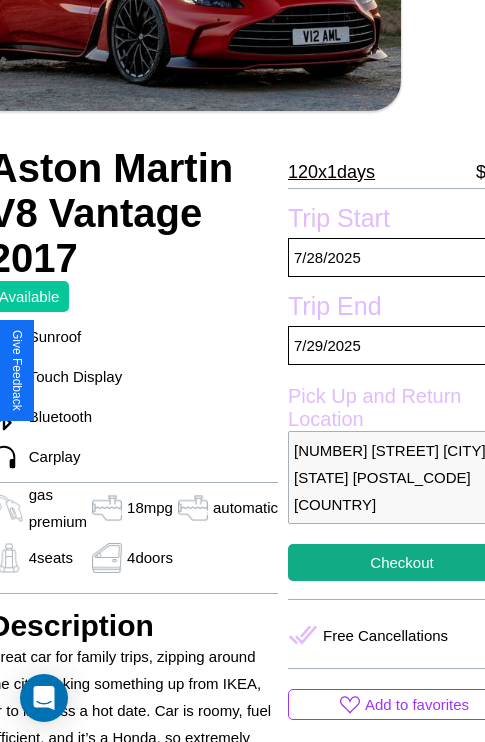 scroll, scrollTop: 427, scrollLeft: 107, axis: both 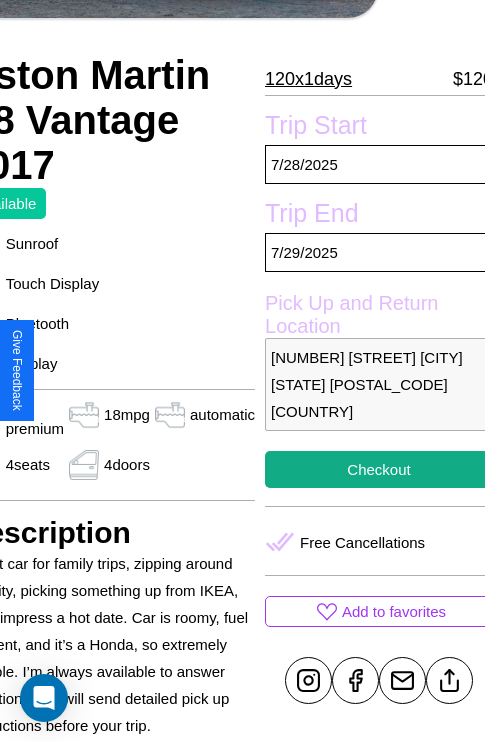 click on "455 Spring Street  Dallas Texas 68276 United States" at bounding box center [379, 384] 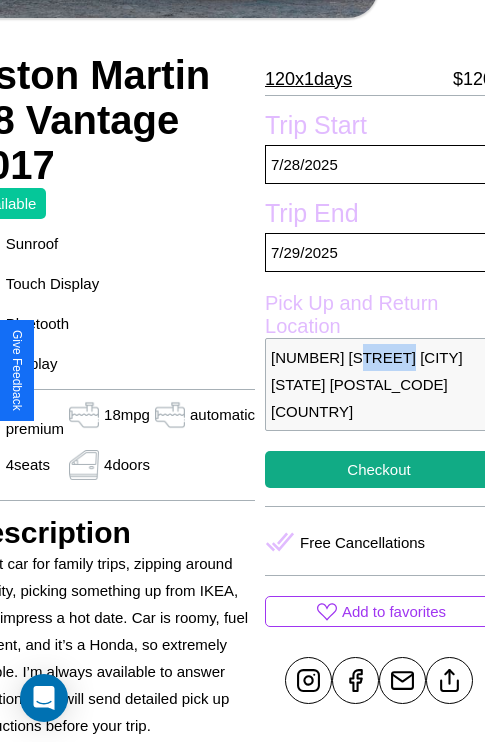 click on "455 Spring Street  Dallas Texas 68276 United States" at bounding box center [379, 384] 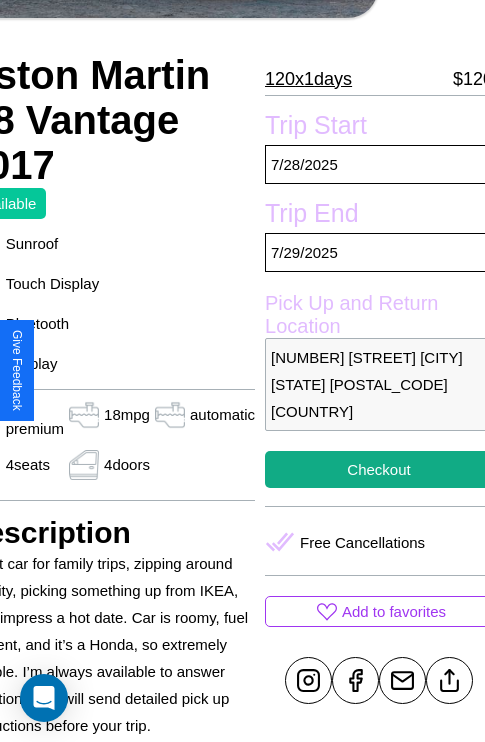 click on "455 Spring Street  Dallas Texas 68276 United States" at bounding box center (379, 384) 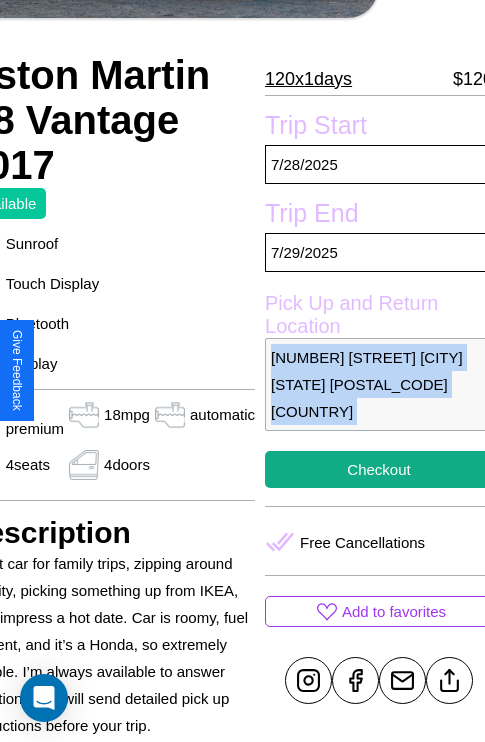 click on "455 Spring Street  Dallas Texas 68276 United States" at bounding box center (379, 384) 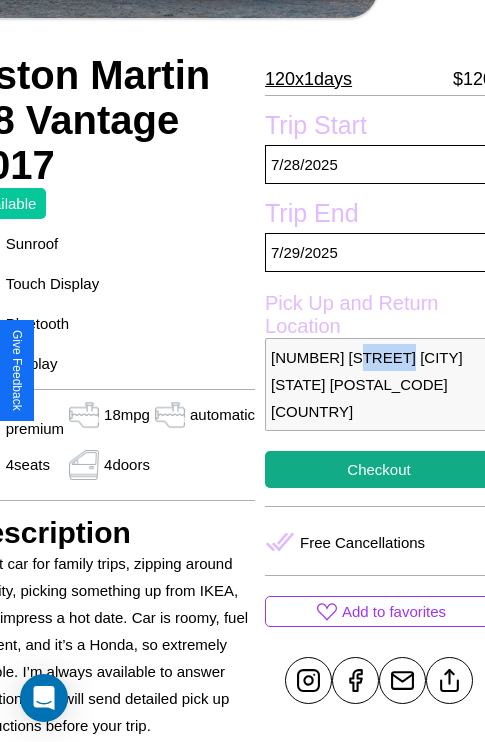 click on "455 Spring Street  Dallas Texas 68276 United States" at bounding box center (379, 384) 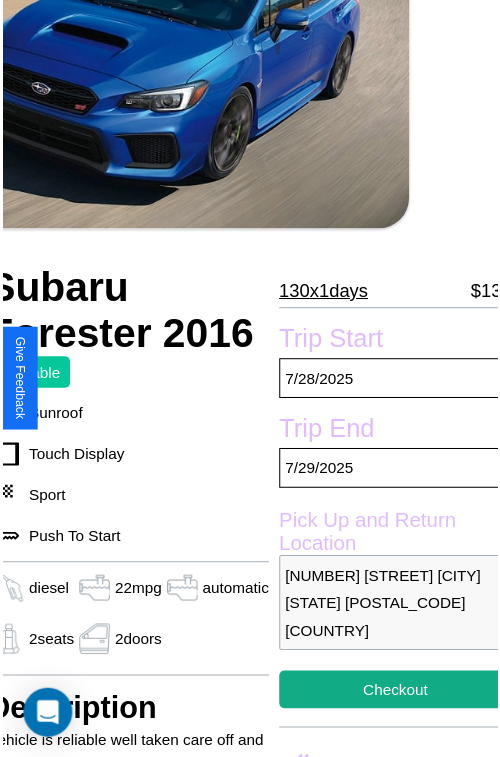 scroll, scrollTop: 203, scrollLeft: 88, axis: both 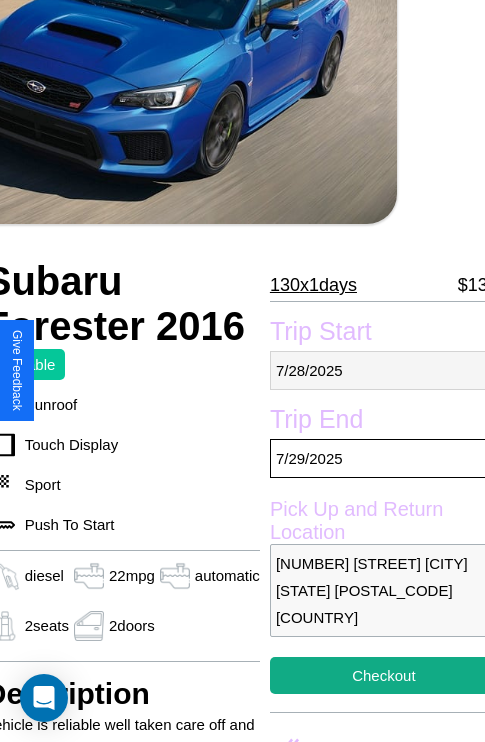 click on "[MONTH] / [DAY] / [YEAR]" at bounding box center (384, 370) 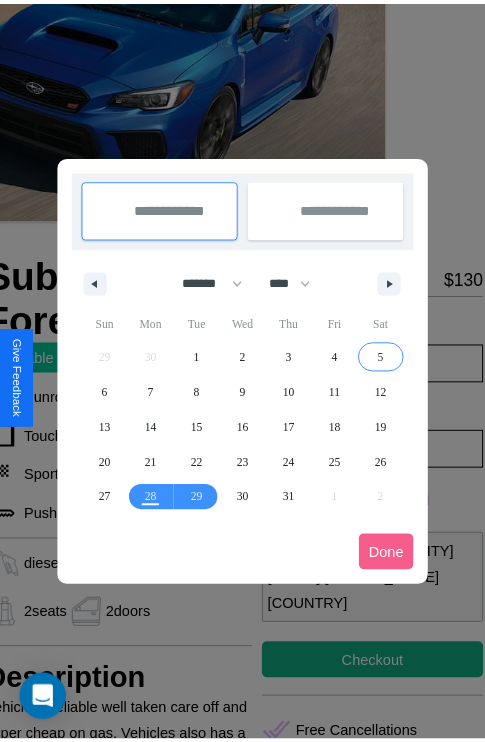 scroll, scrollTop: 0, scrollLeft: 88, axis: horizontal 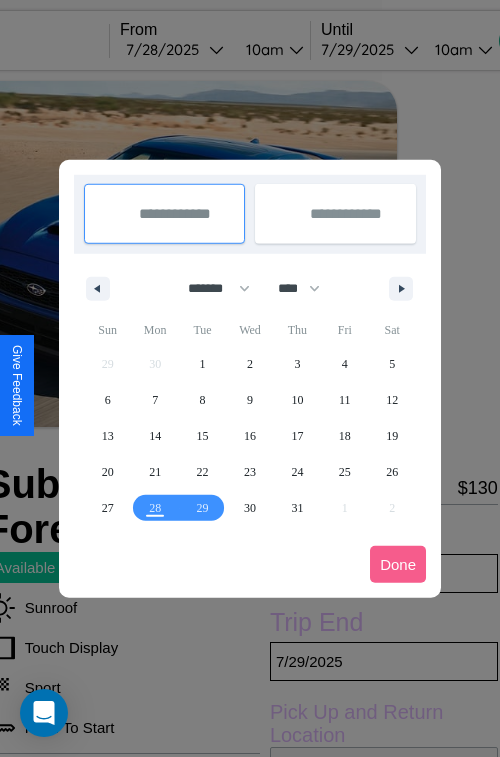 click at bounding box center [250, 378] 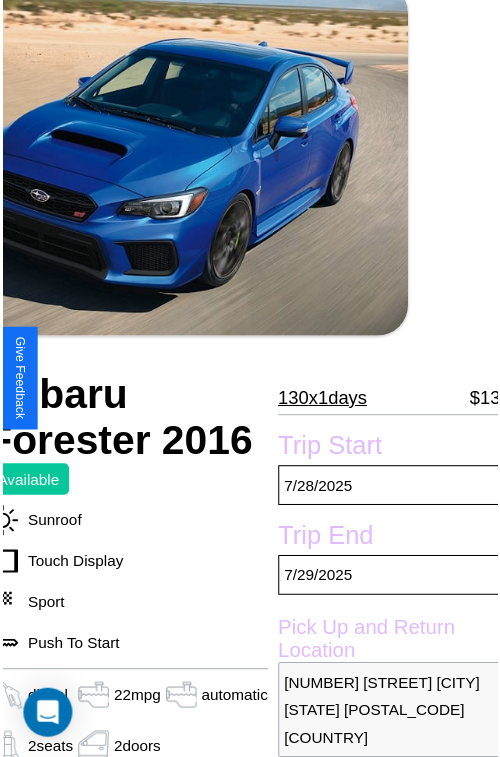 scroll, scrollTop: 203, scrollLeft: 88, axis: both 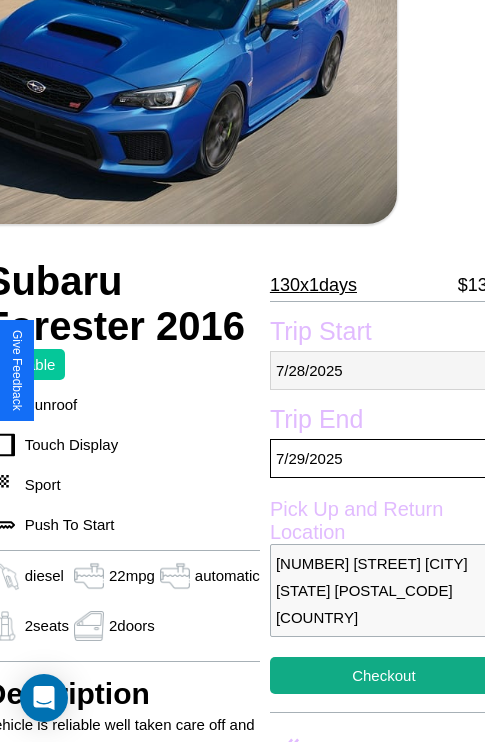 click on "[MONTH] / [DAY] / [YEAR]" at bounding box center [384, 370] 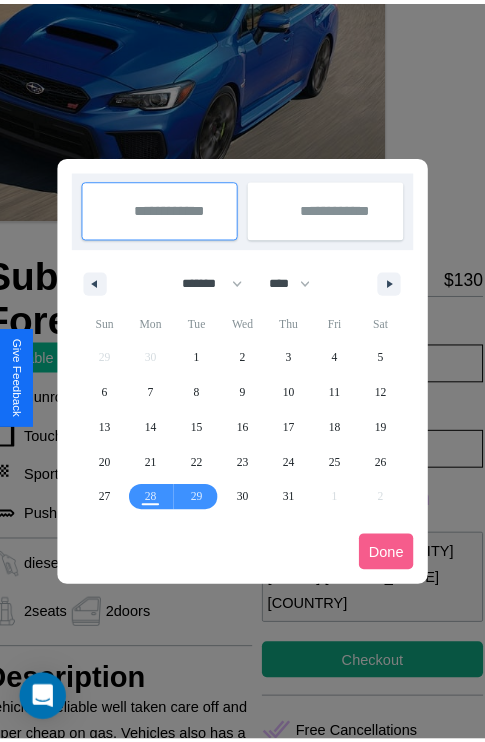 scroll, scrollTop: 0, scrollLeft: 88, axis: horizontal 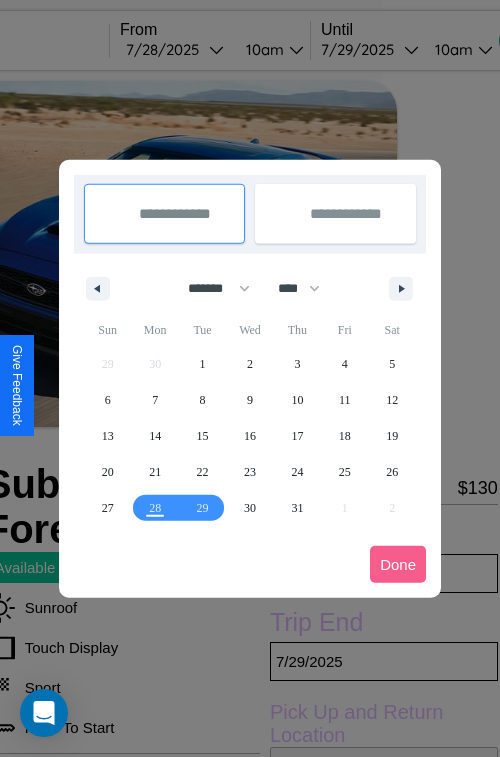 click at bounding box center (250, 378) 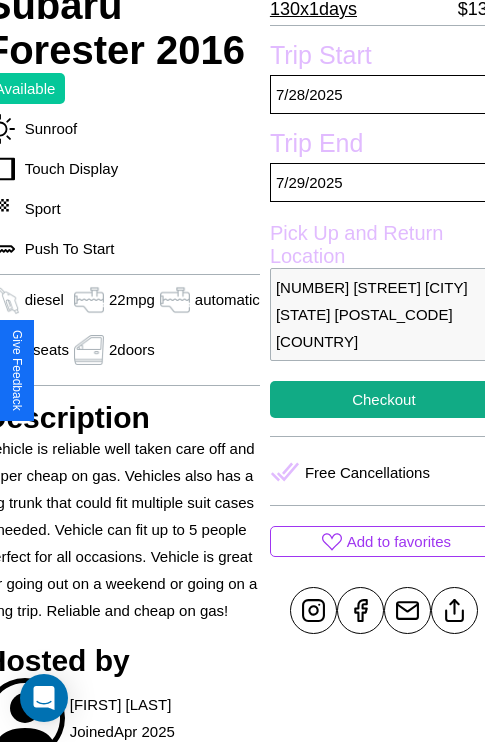 scroll, scrollTop: 481, scrollLeft: 88, axis: both 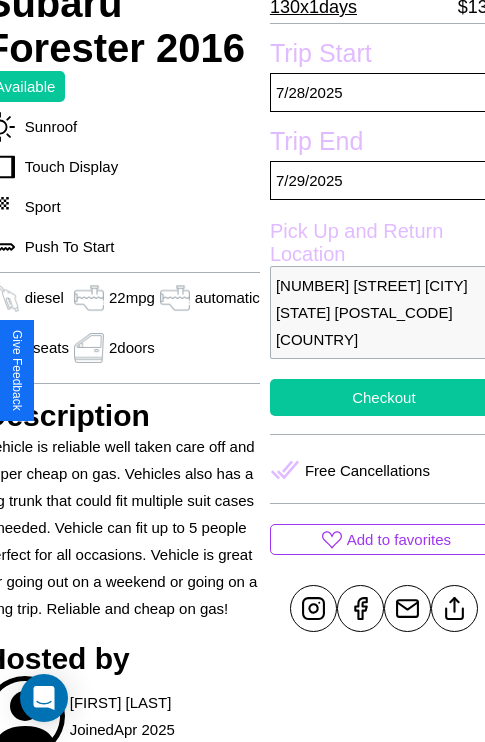 click on "Checkout" at bounding box center [384, 397] 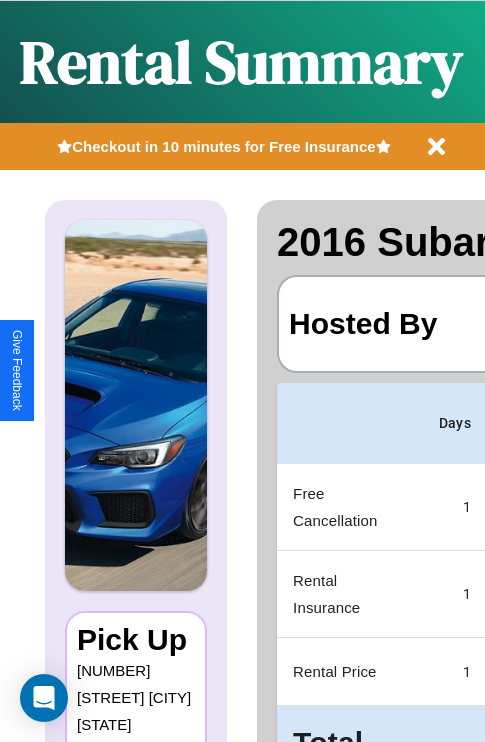 scroll, scrollTop: 0, scrollLeft: 378, axis: horizontal 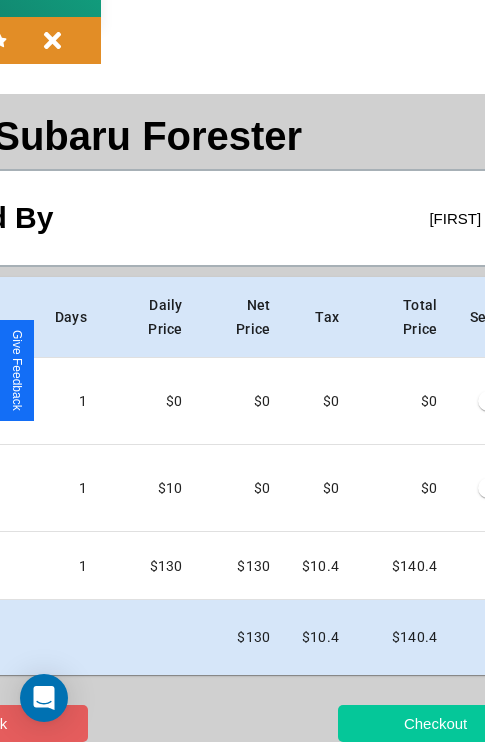 click on "Checkout" at bounding box center (435, 723) 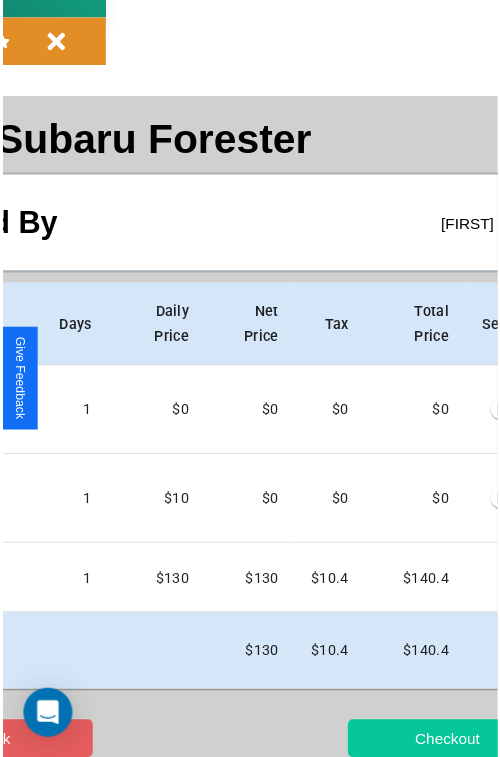 scroll, scrollTop: 0, scrollLeft: 0, axis: both 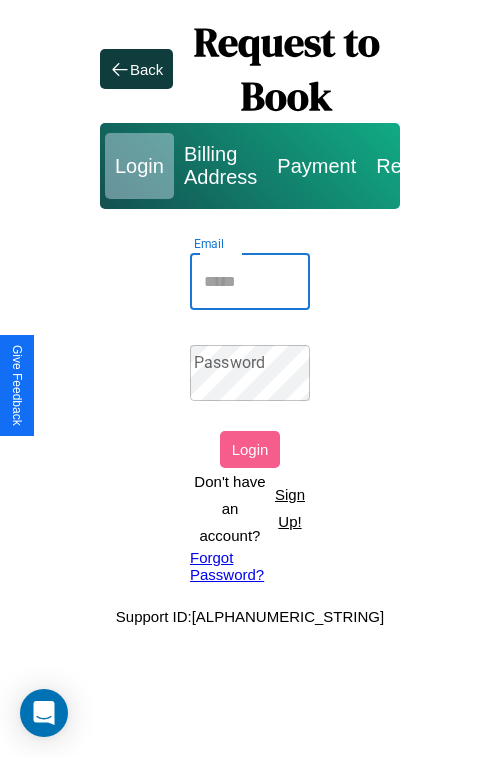 click on "Email" at bounding box center [250, 282] 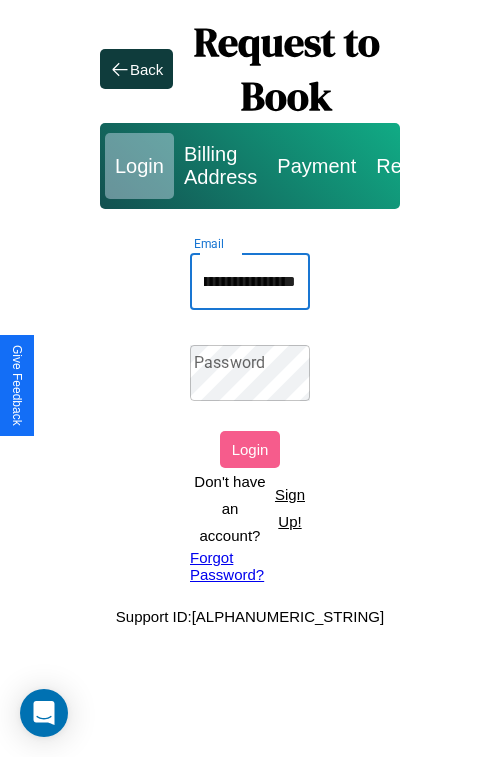 scroll, scrollTop: 0, scrollLeft: 91, axis: horizontal 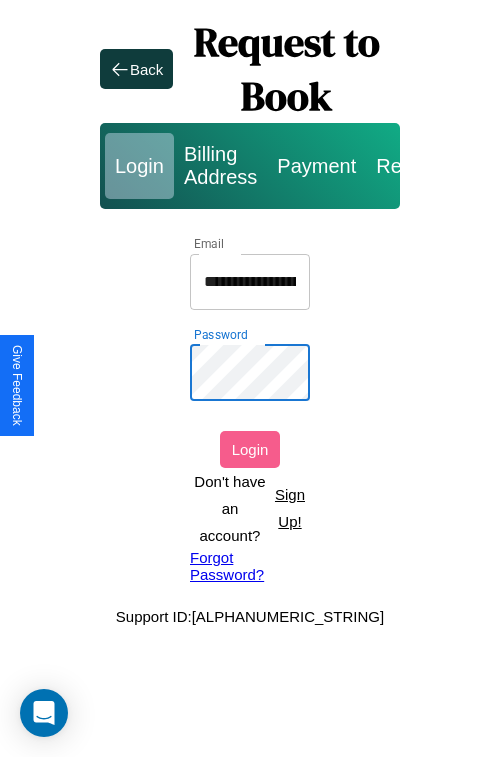 click on "Login" at bounding box center (250, 449) 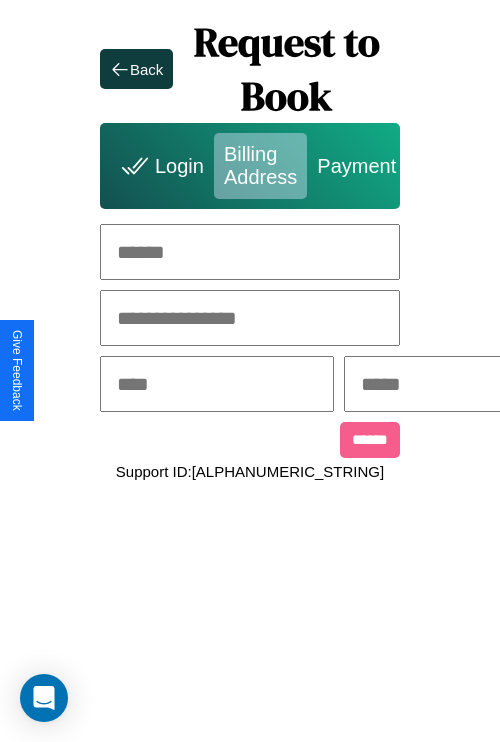 click at bounding box center (250, 252) 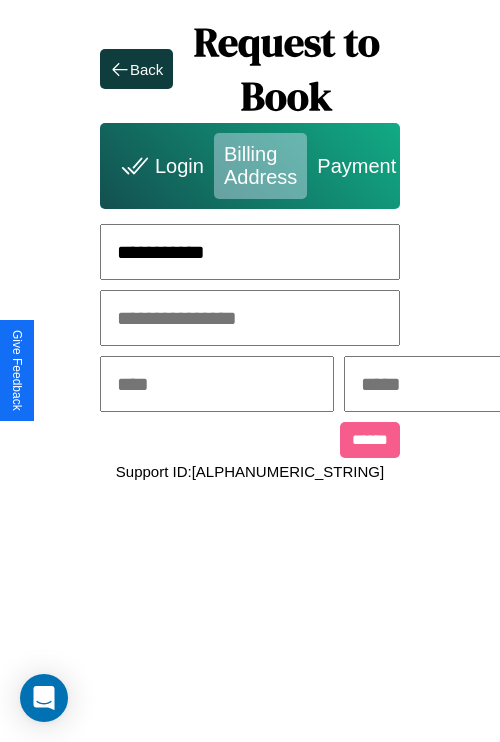 type on "**********" 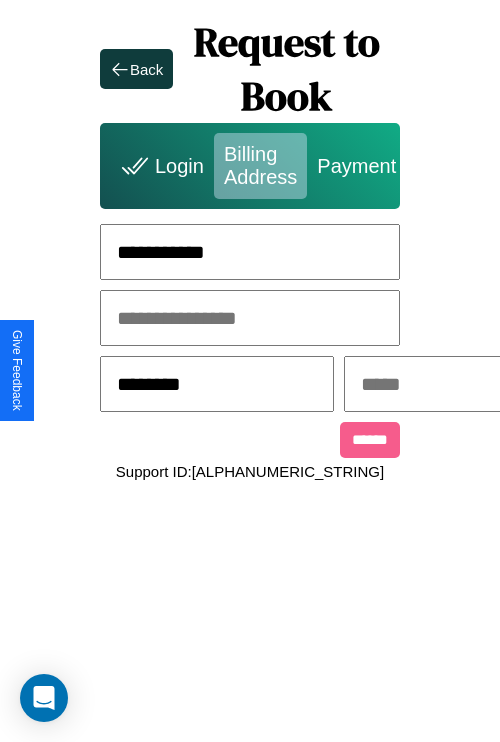type on "********" 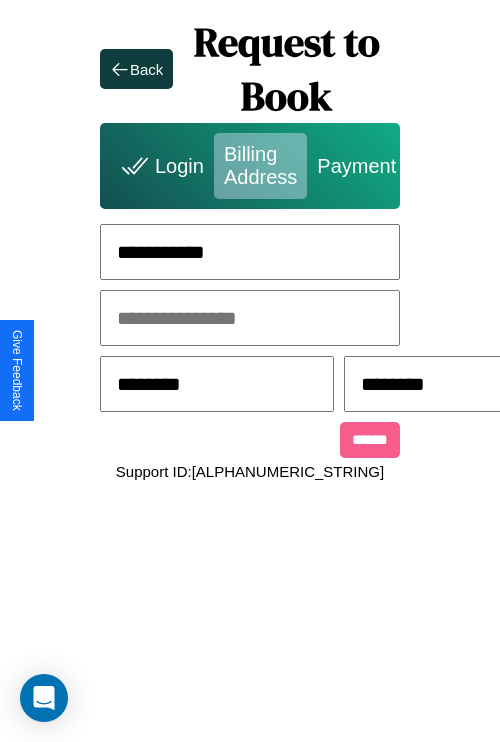 scroll, scrollTop: 0, scrollLeft: 517, axis: horizontal 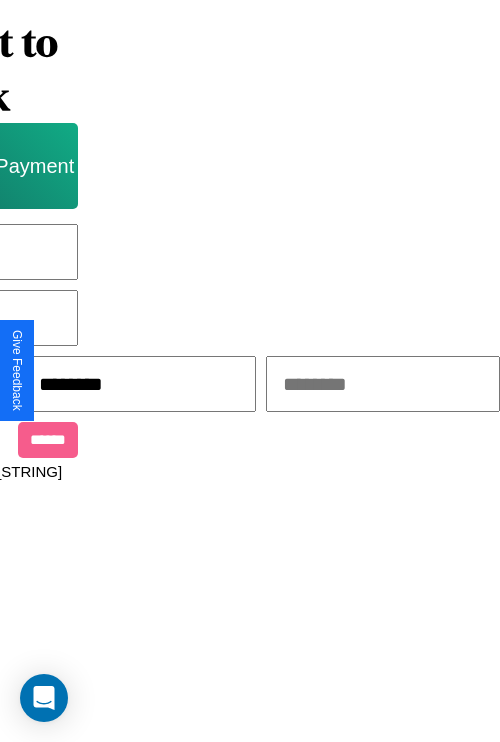 type on "********" 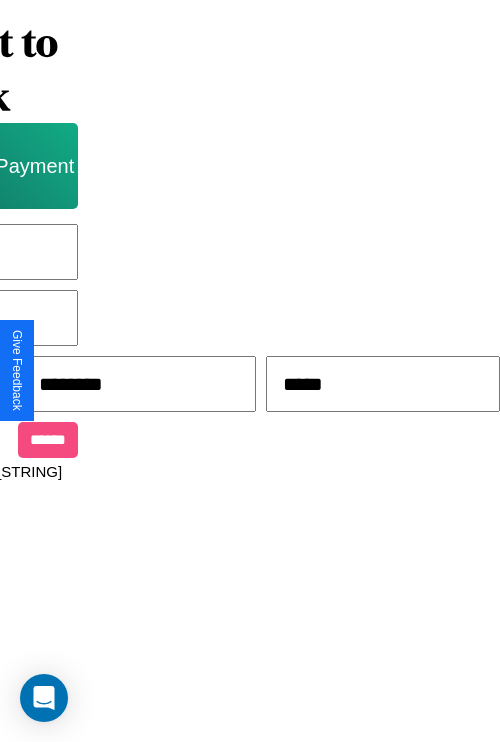 type on "*****" 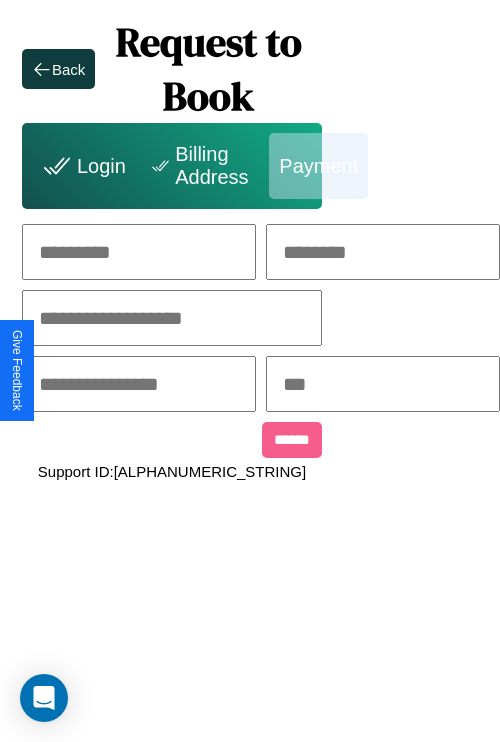 scroll, scrollTop: 0, scrollLeft: 208, axis: horizontal 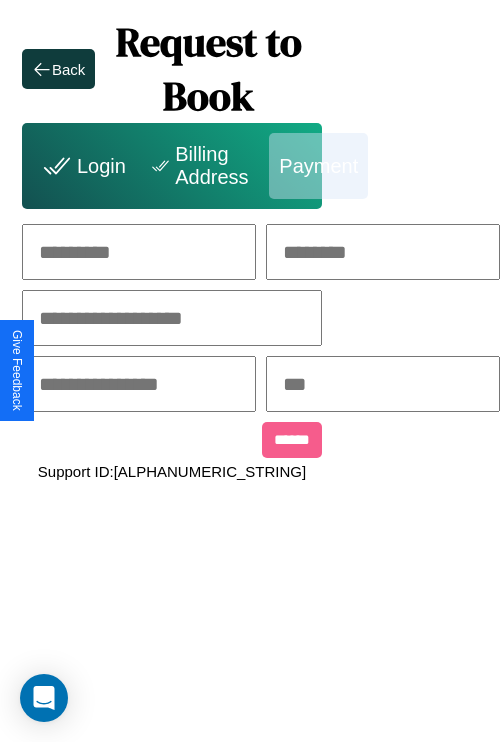 click at bounding box center (139, 252) 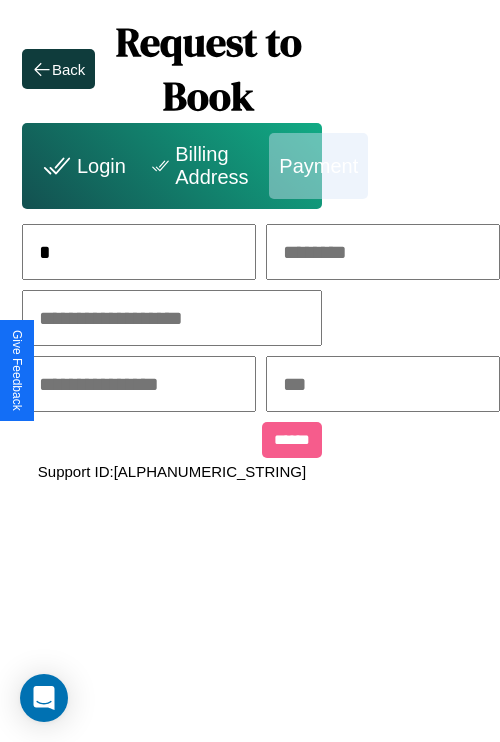 scroll, scrollTop: 0, scrollLeft: 127, axis: horizontal 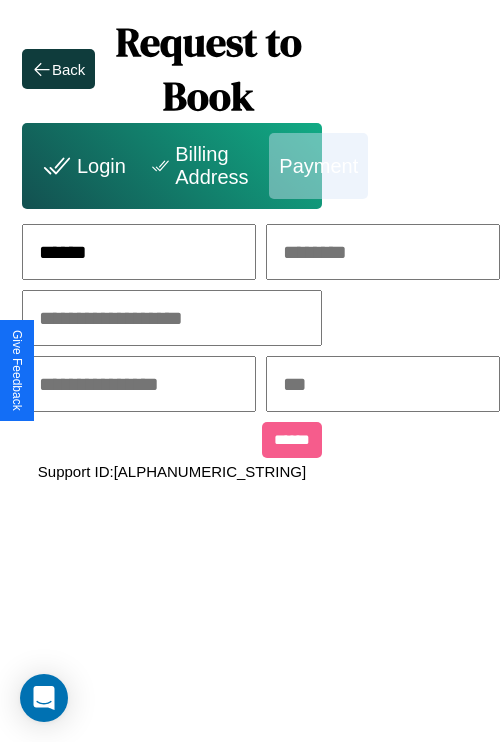 type on "******" 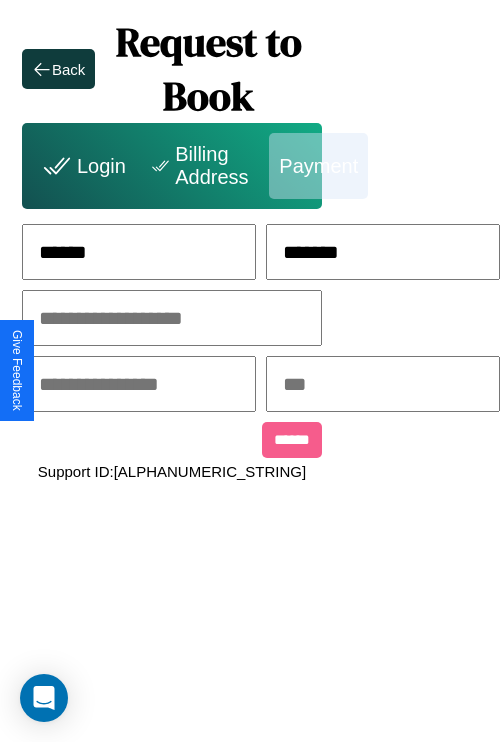 type on "*******" 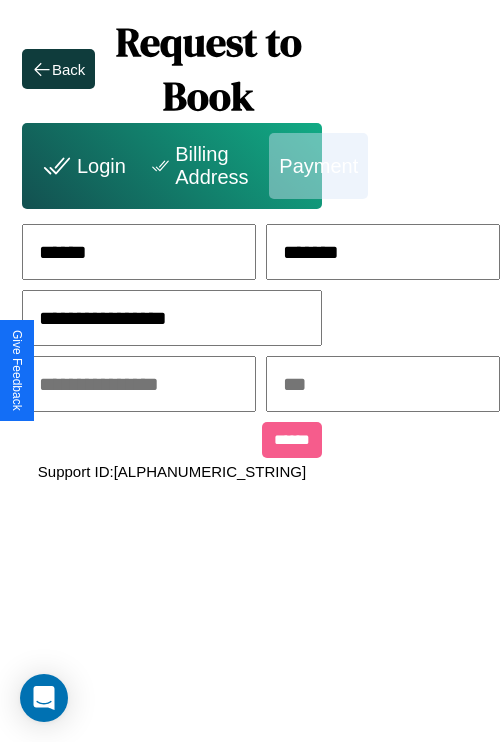type on "**********" 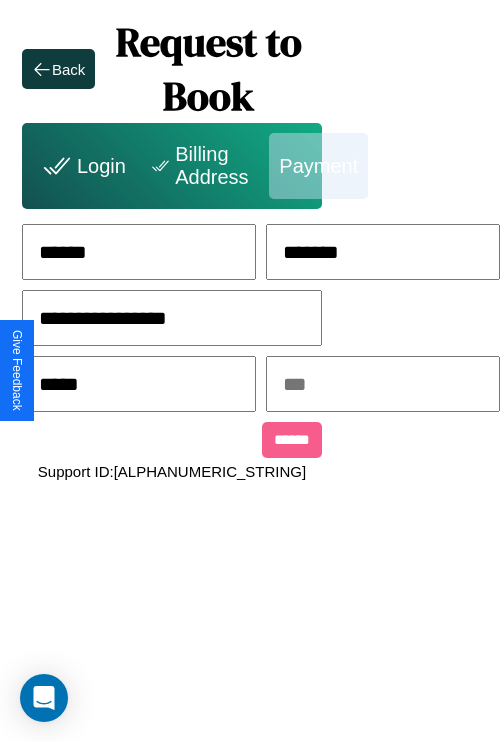 type on "*****" 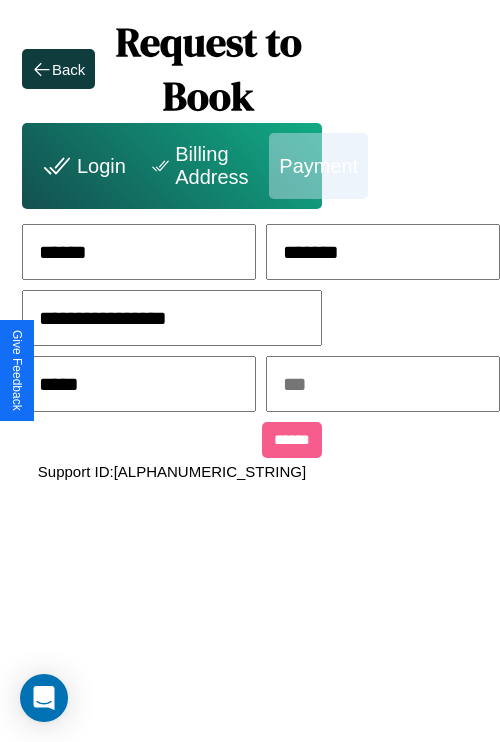 click at bounding box center (383, 384) 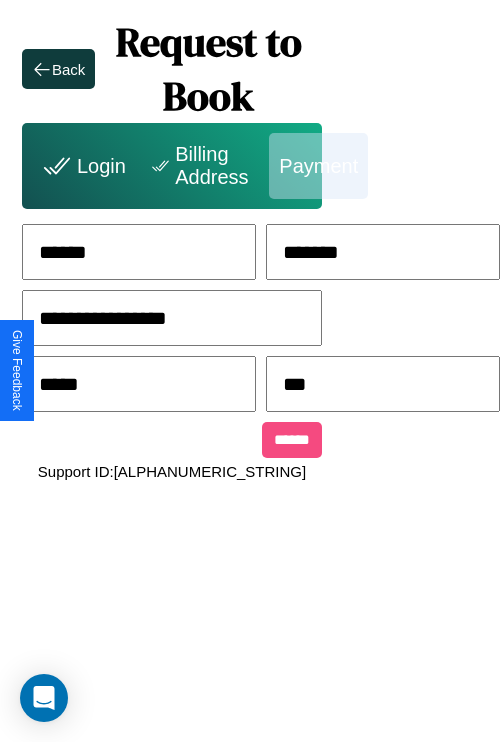 type on "***" 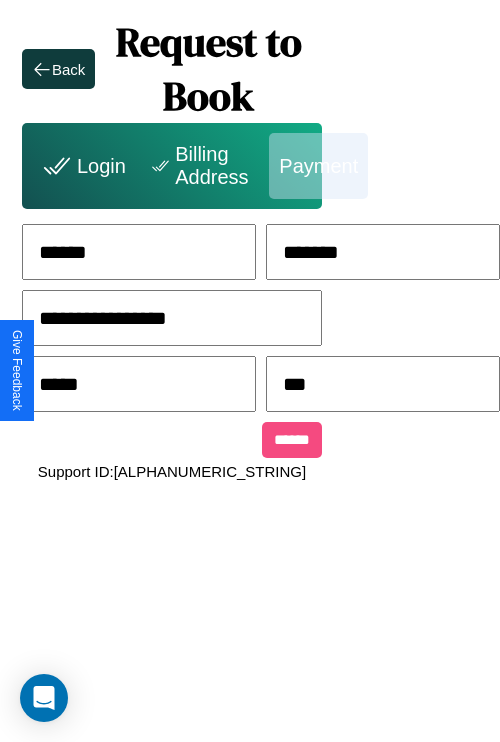 click on "******" at bounding box center [292, 440] 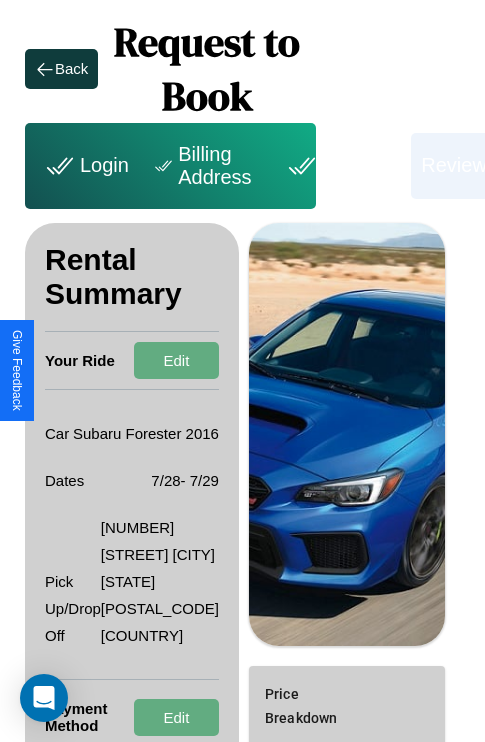scroll, scrollTop: 328, scrollLeft: 72, axis: both 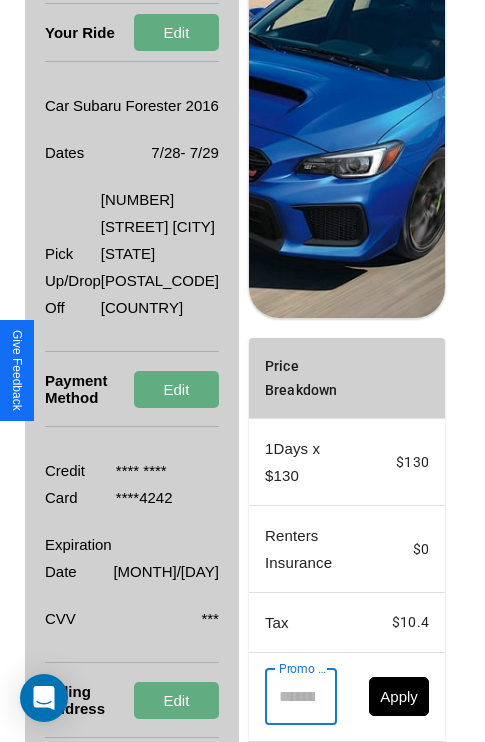 click on "Promo Code" at bounding box center [290, 697] 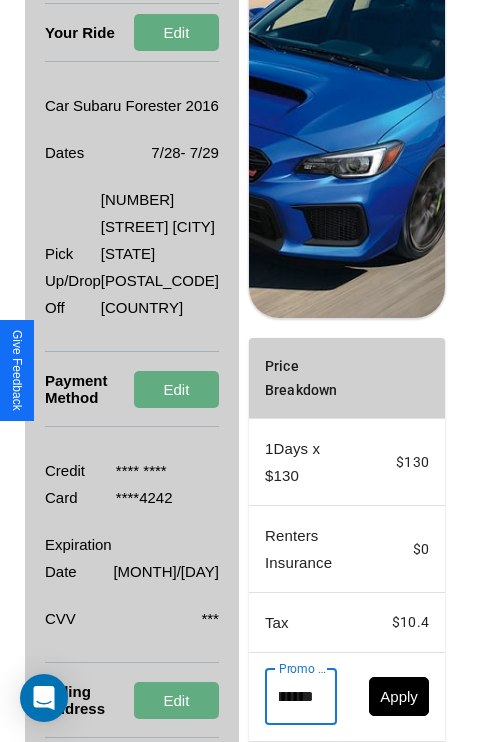 scroll, scrollTop: 0, scrollLeft: 71, axis: horizontal 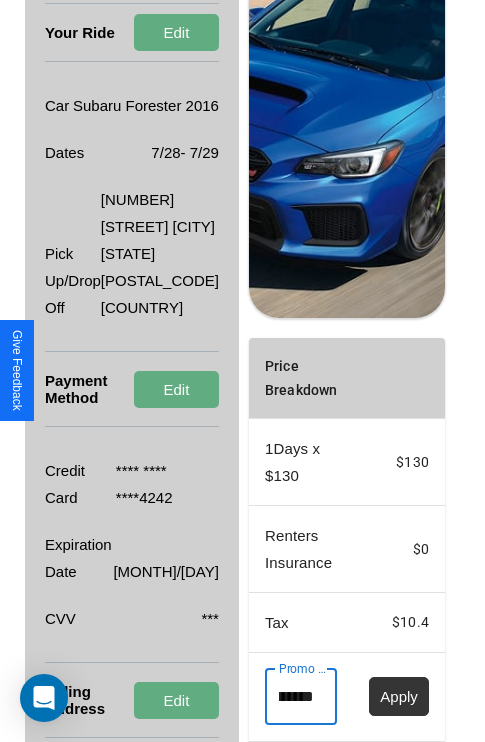 type on "**********" 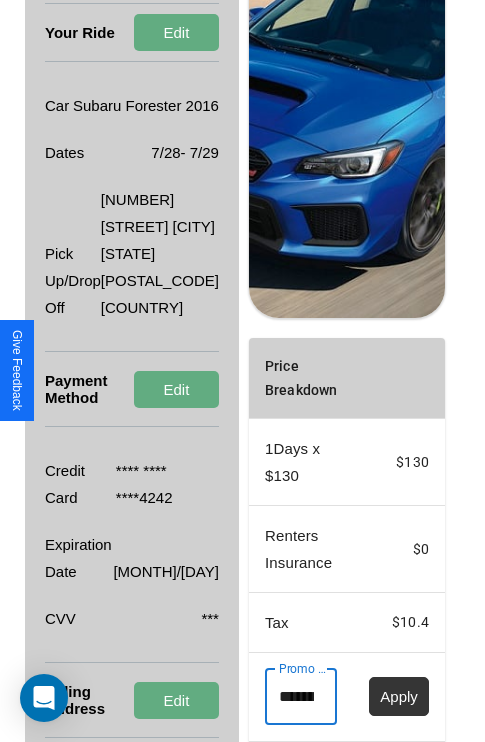 click on "Apply" at bounding box center (399, 696) 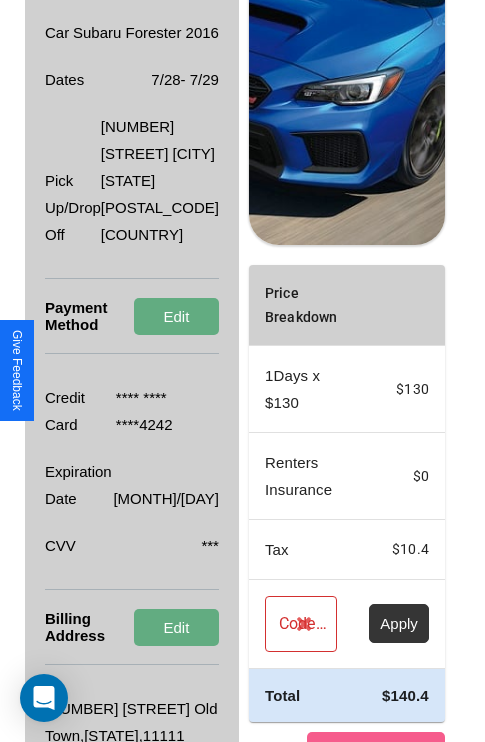 scroll, scrollTop: 482, scrollLeft: 72, axis: both 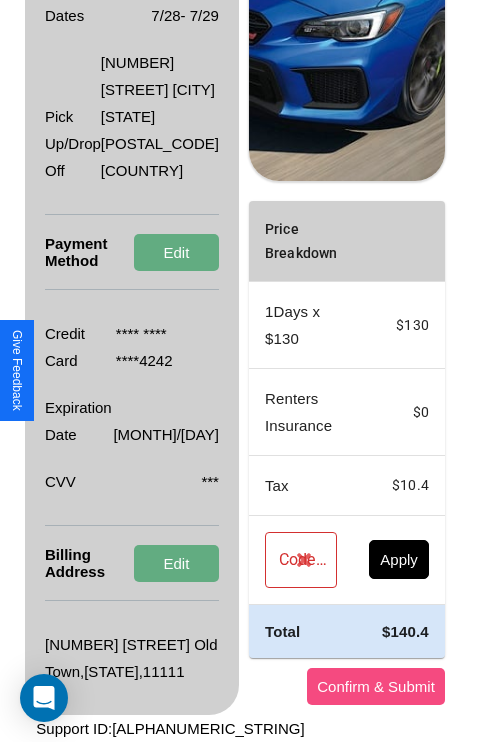 click on "Confirm & Submit" at bounding box center [376, 686] 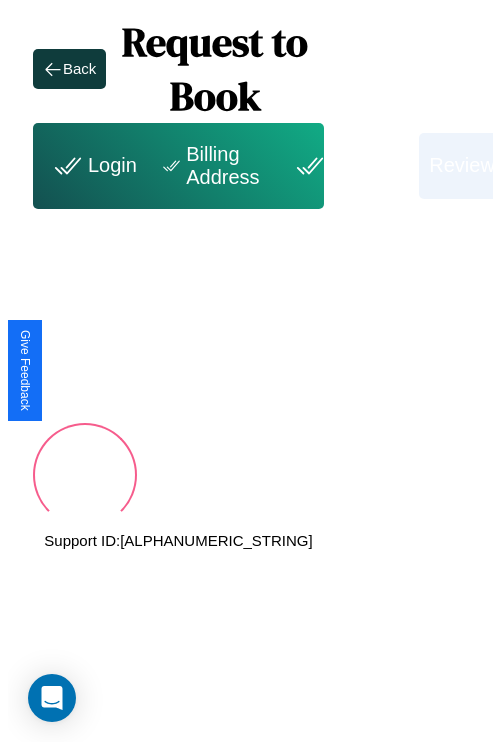 scroll, scrollTop: 0, scrollLeft: 72, axis: horizontal 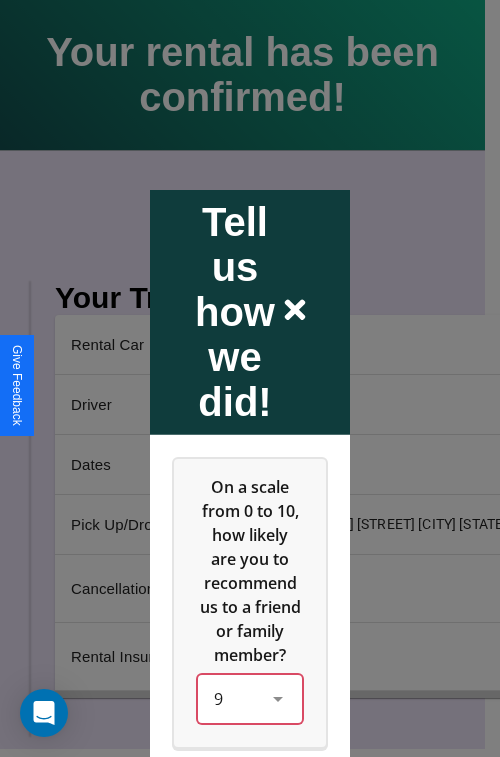 click on "9" at bounding box center [250, 698] 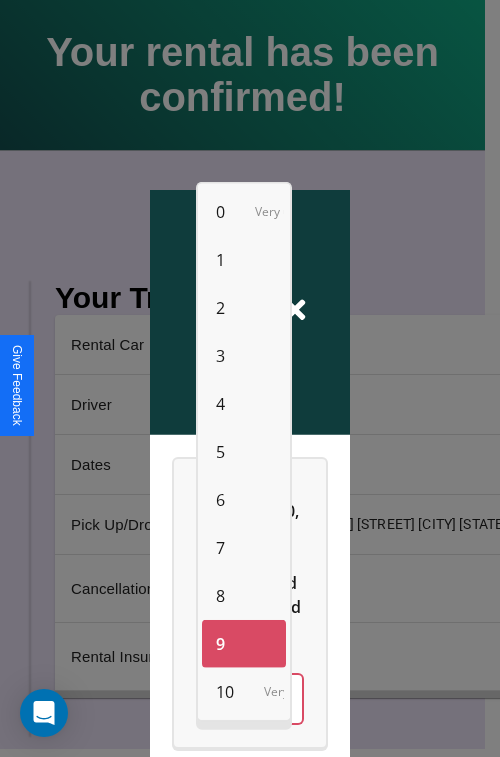 click on "3" at bounding box center (220, 356) 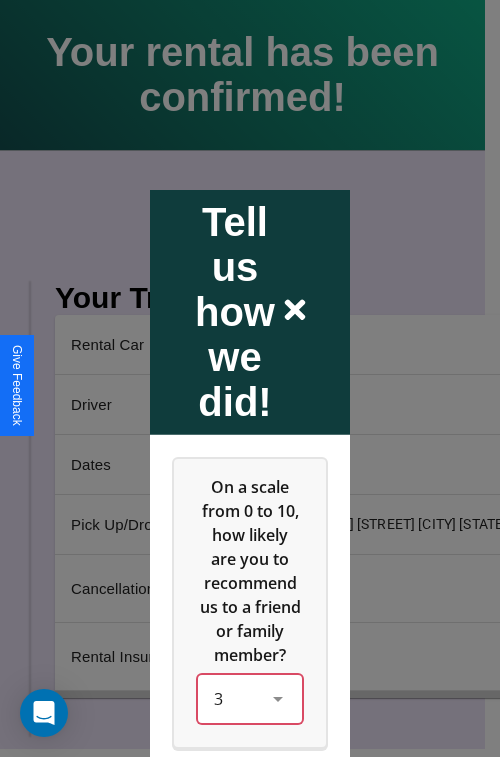 scroll, scrollTop: 334, scrollLeft: 0, axis: vertical 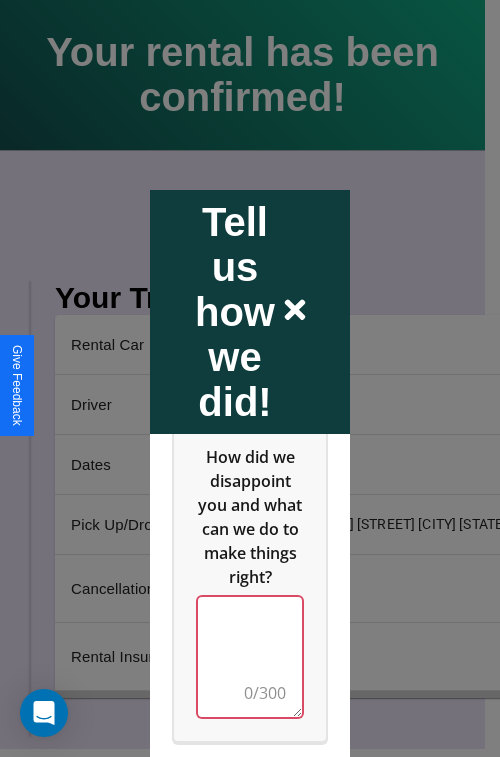 click at bounding box center (250, 656) 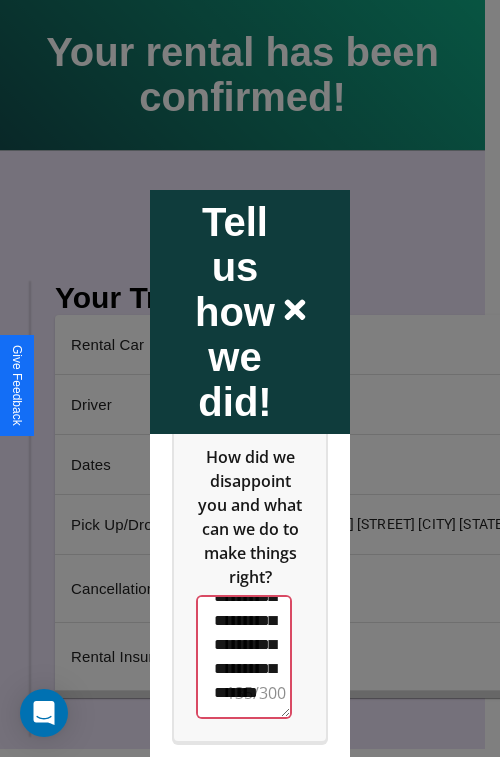 scroll, scrollTop: 564, scrollLeft: 0, axis: vertical 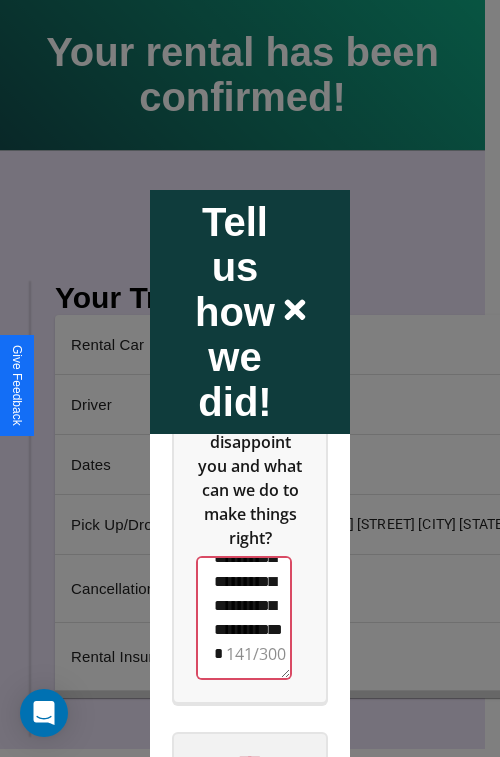 type on "**********" 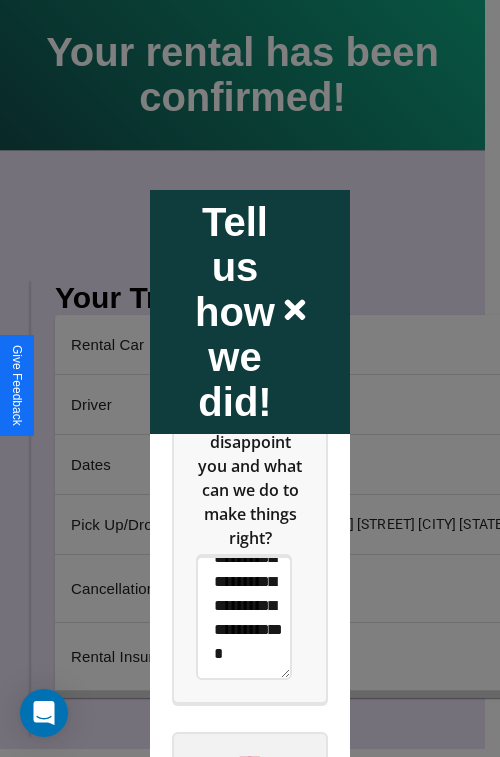 click on "****" at bounding box center (250, 761) 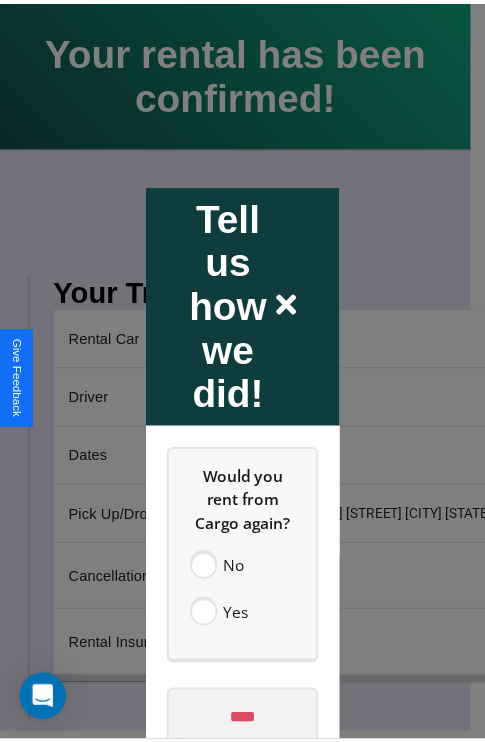 scroll, scrollTop: 0, scrollLeft: 0, axis: both 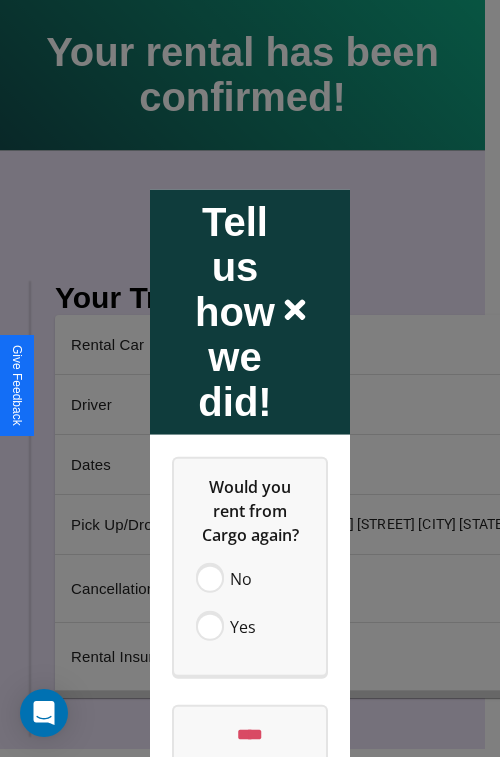 click at bounding box center (250, 378) 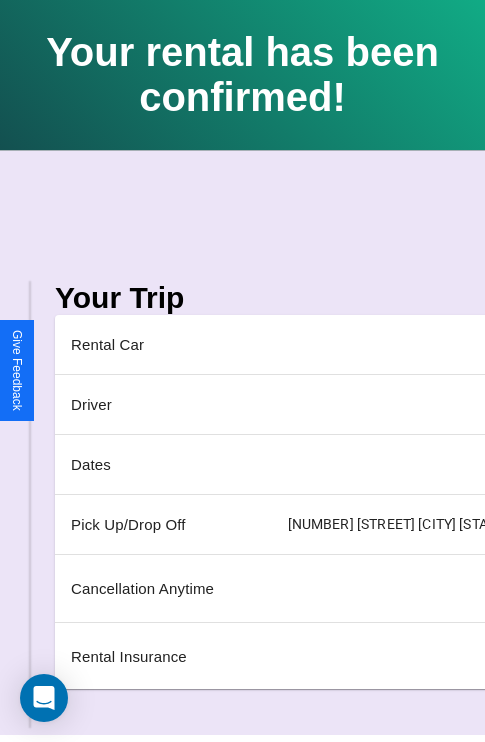 scroll, scrollTop: 0, scrollLeft: 235, axis: horizontal 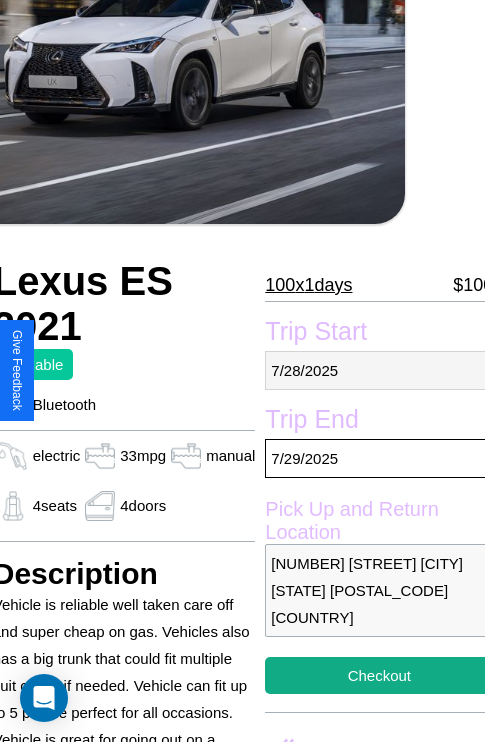 click on "[MONTH] / [DAY] / [YEAR]" at bounding box center [379, 370] 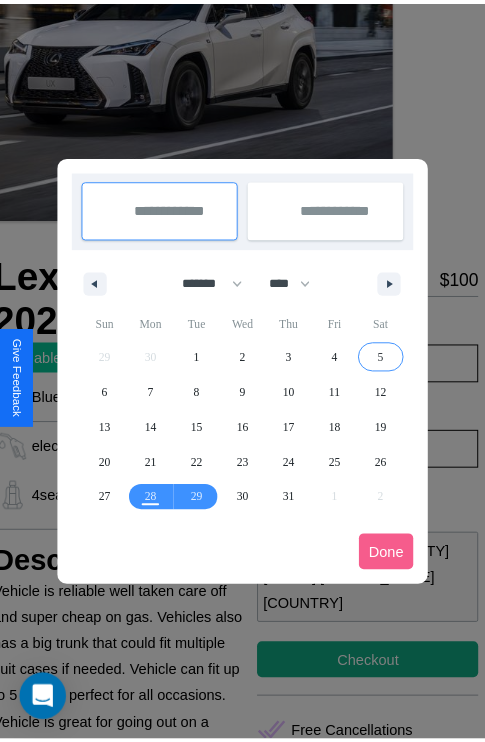 scroll, scrollTop: 0, scrollLeft: 80, axis: horizontal 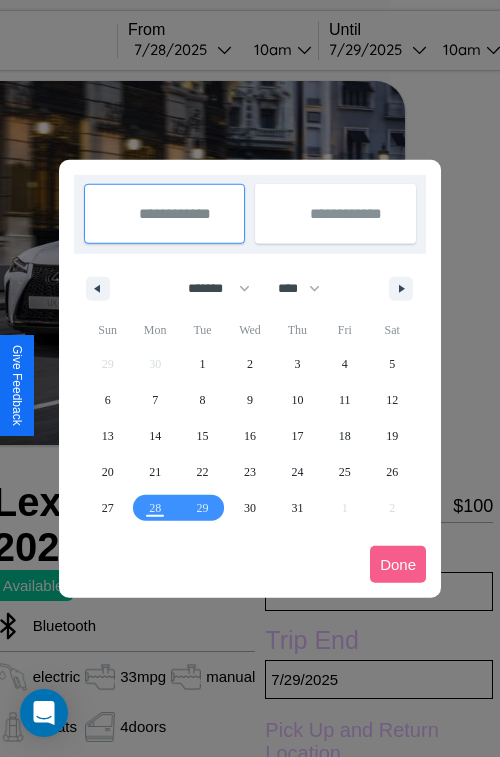 click at bounding box center [250, 378] 